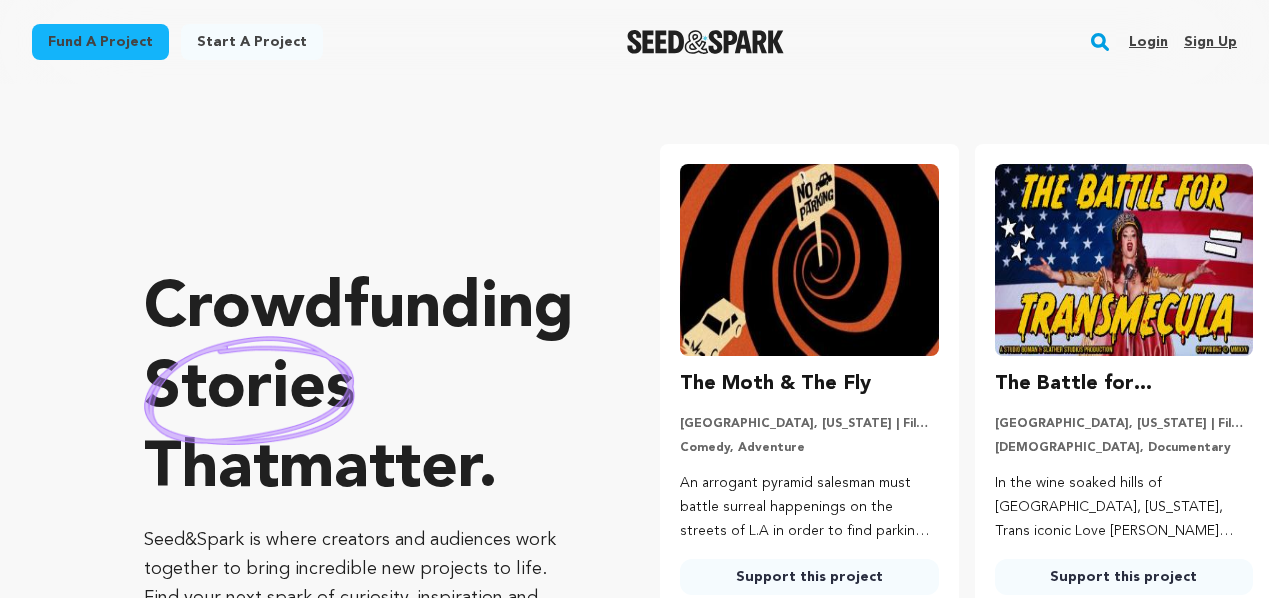 scroll, scrollTop: 0, scrollLeft: 0, axis: both 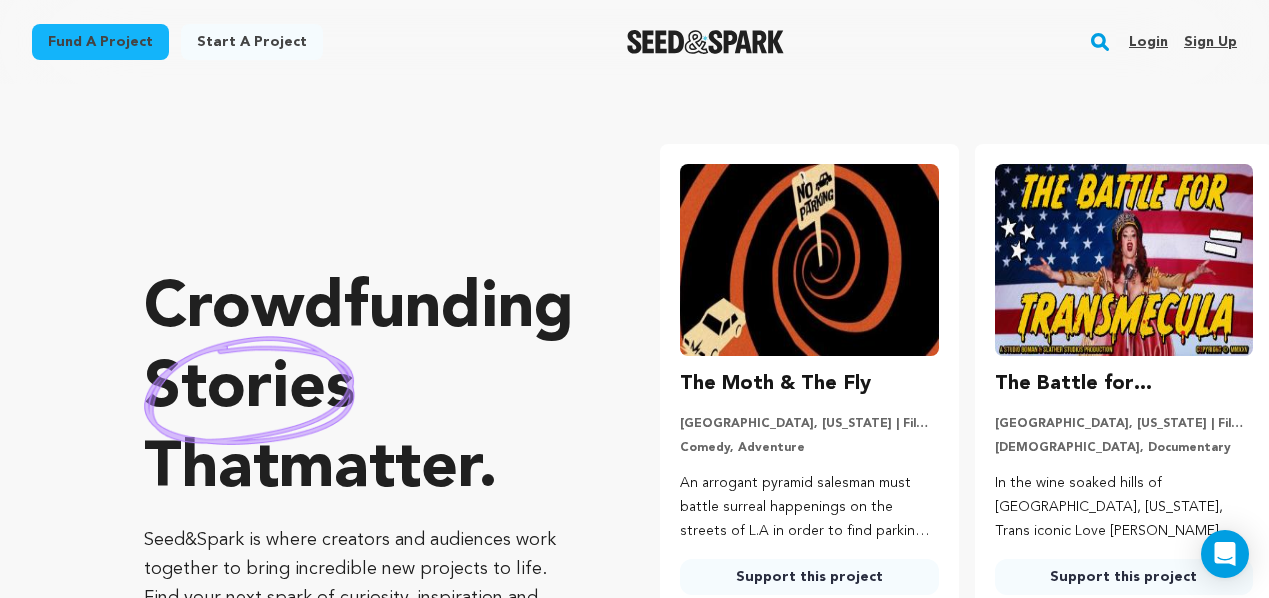 click on "Login" at bounding box center (1148, 42) 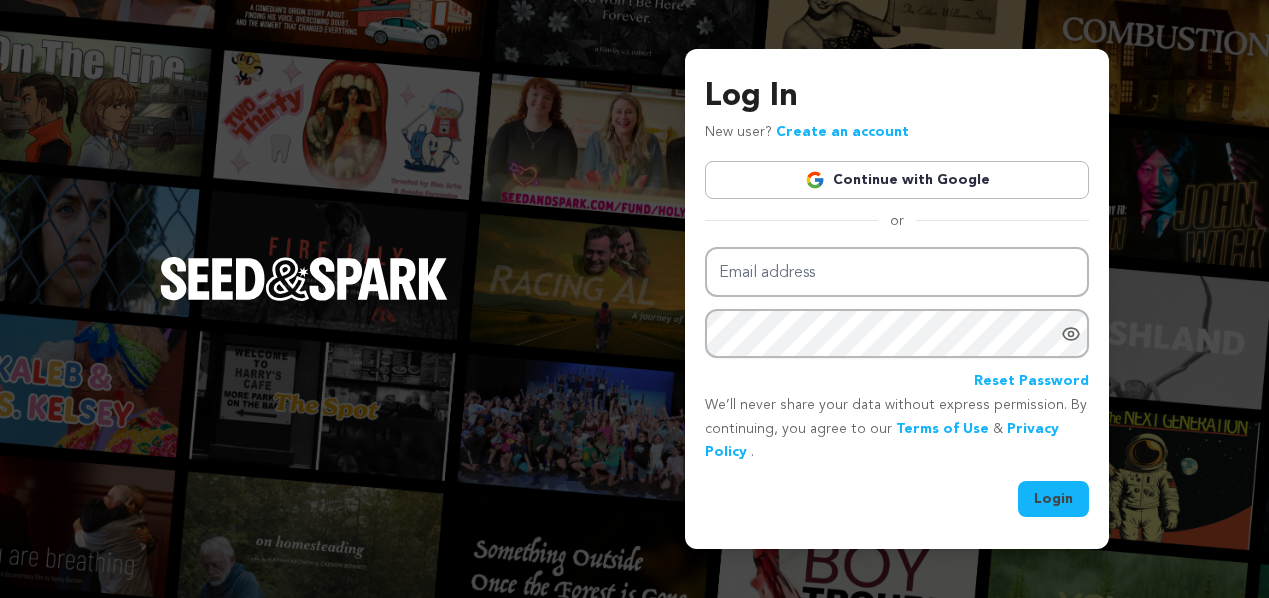 scroll, scrollTop: 0, scrollLeft: 0, axis: both 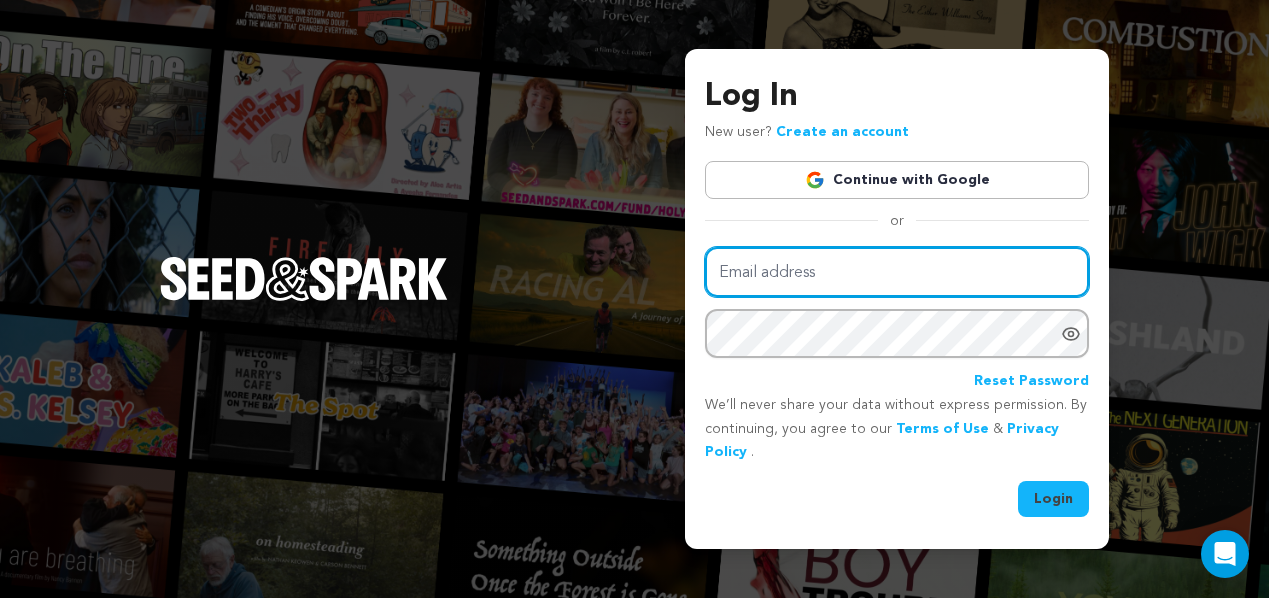 type on "[EMAIL_ADDRESS][DOMAIN_NAME]" 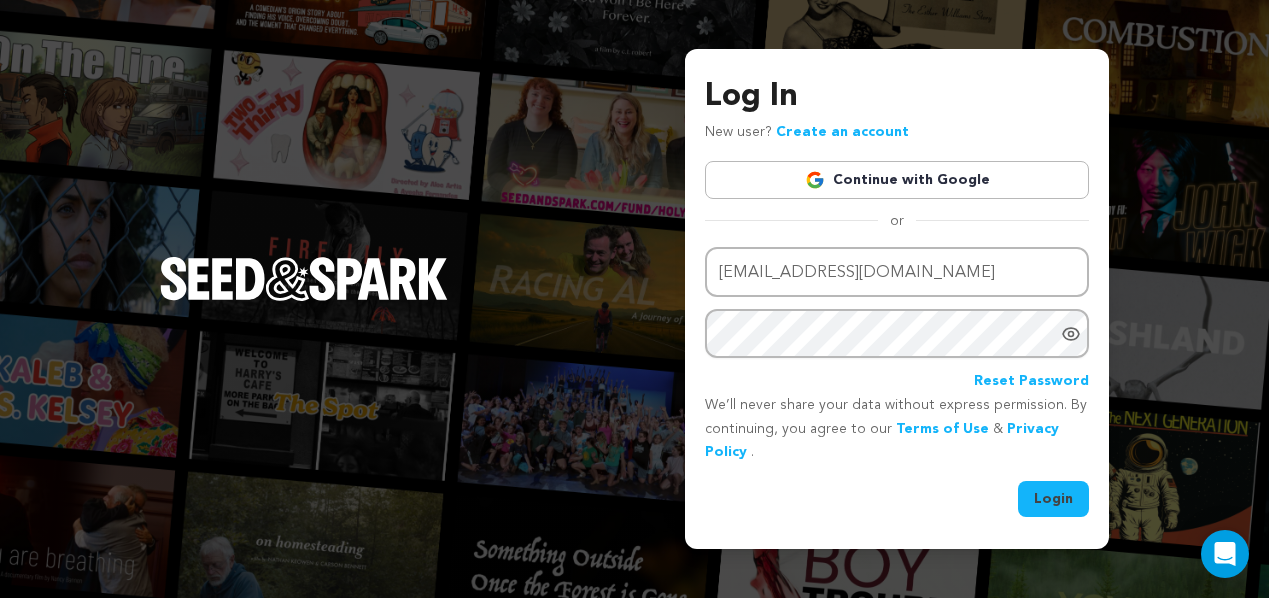 click on "Log In
New user?
Create
an account
Continue with Google
or
Email address
[EMAIL_ADDRESS][DOMAIN_NAME]
Password" at bounding box center [897, 299] 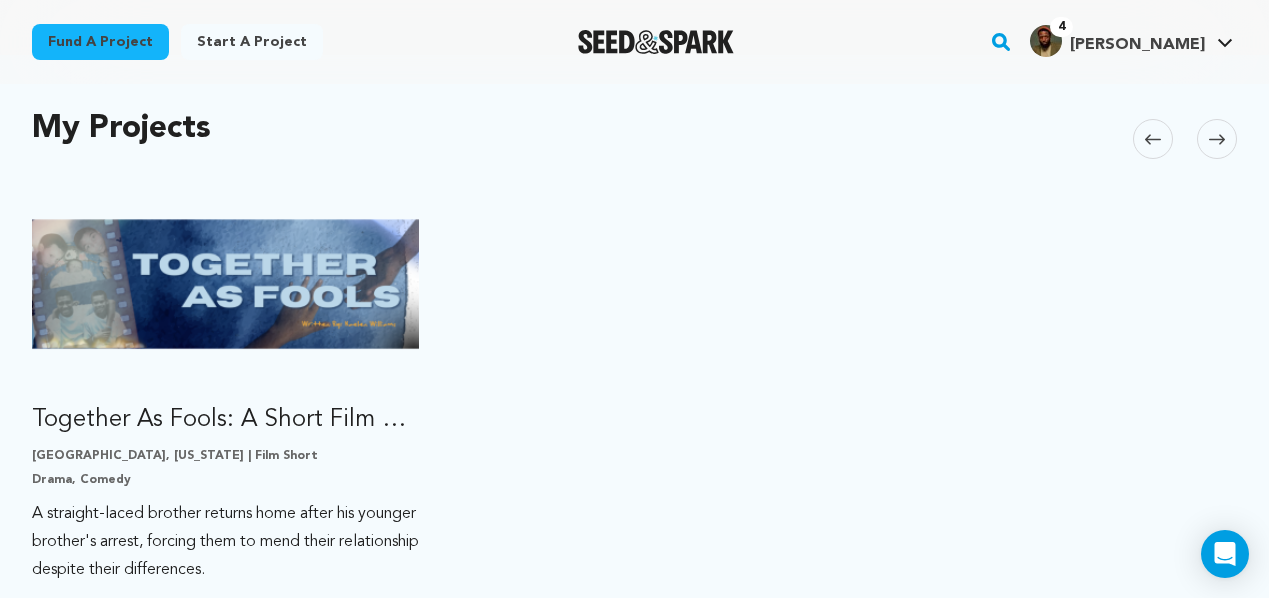 scroll, scrollTop: 415, scrollLeft: 0, axis: vertical 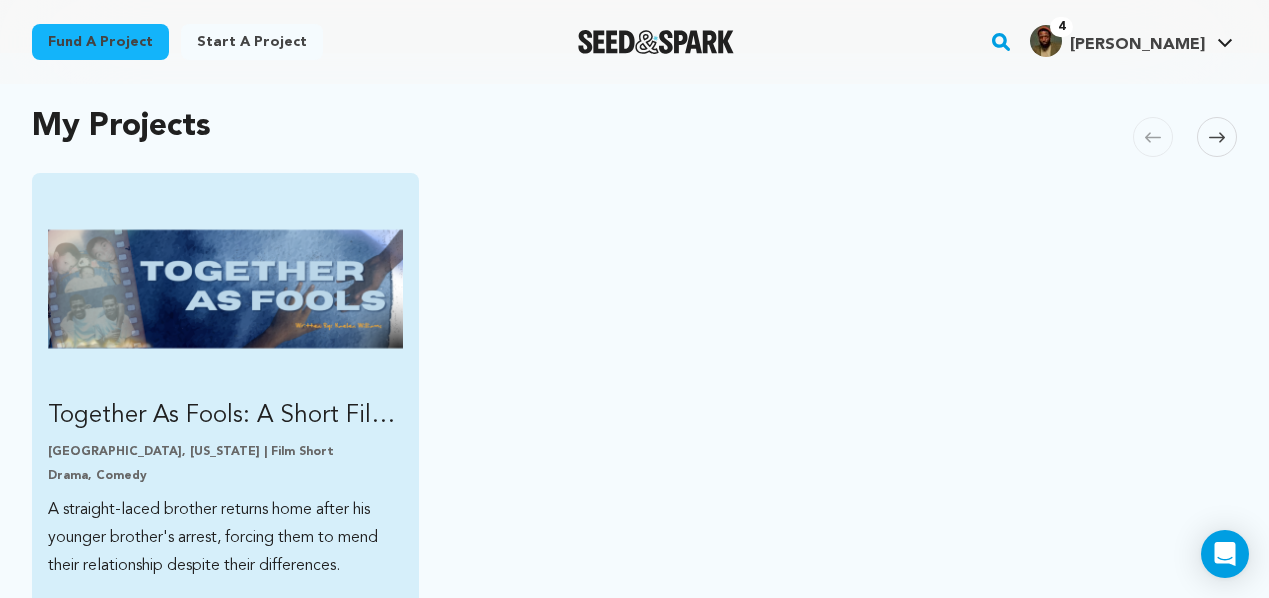 click at bounding box center (225, 288) 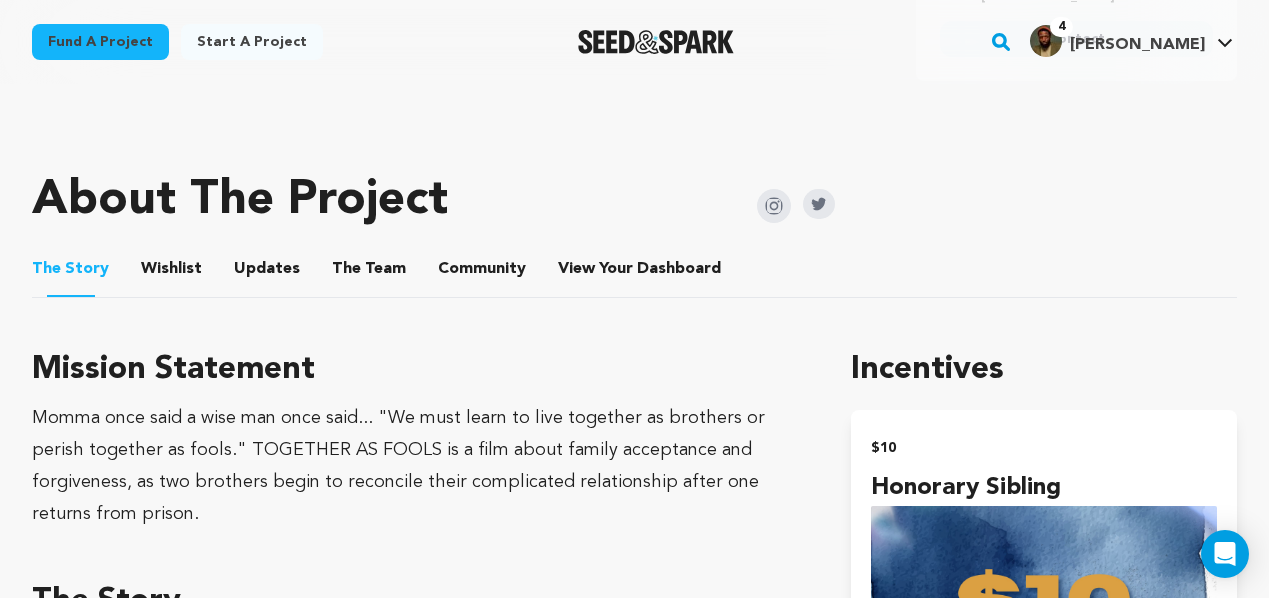 scroll, scrollTop: 918, scrollLeft: 0, axis: vertical 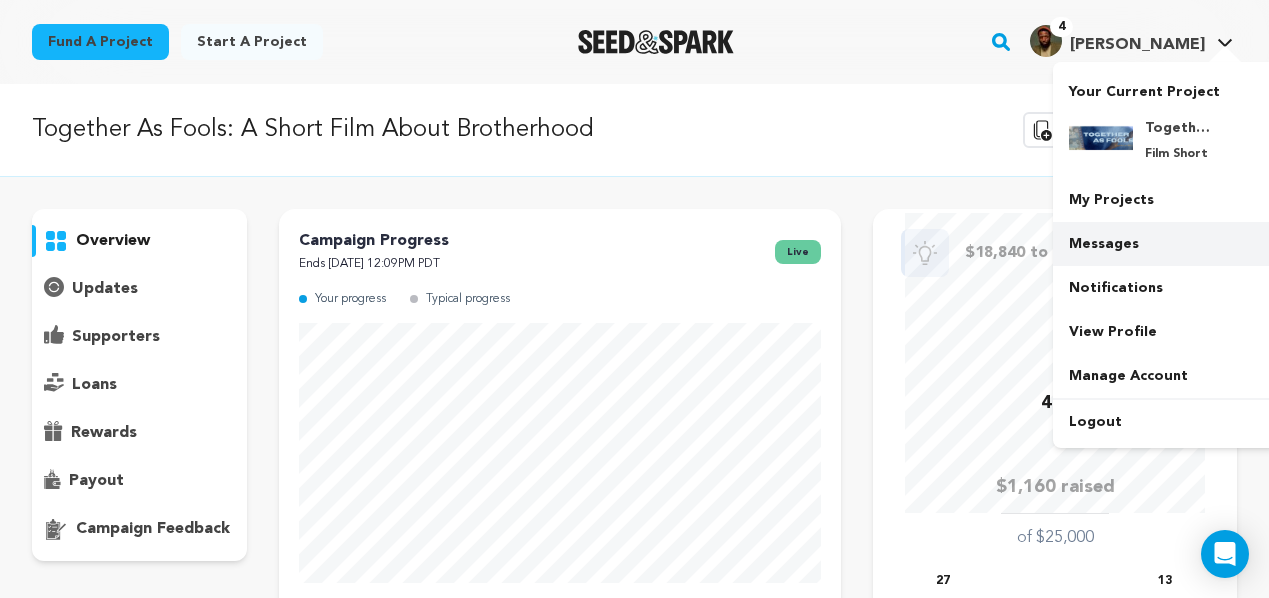 click on "Messages" at bounding box center [1165, 244] 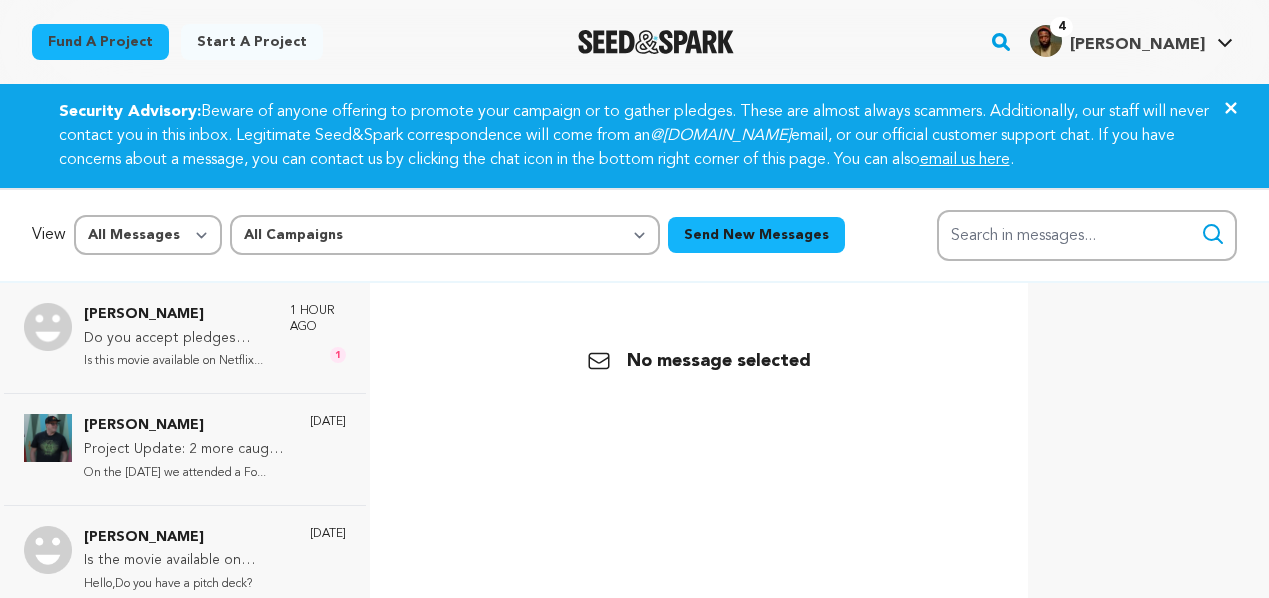 scroll, scrollTop: 0, scrollLeft: 0, axis: both 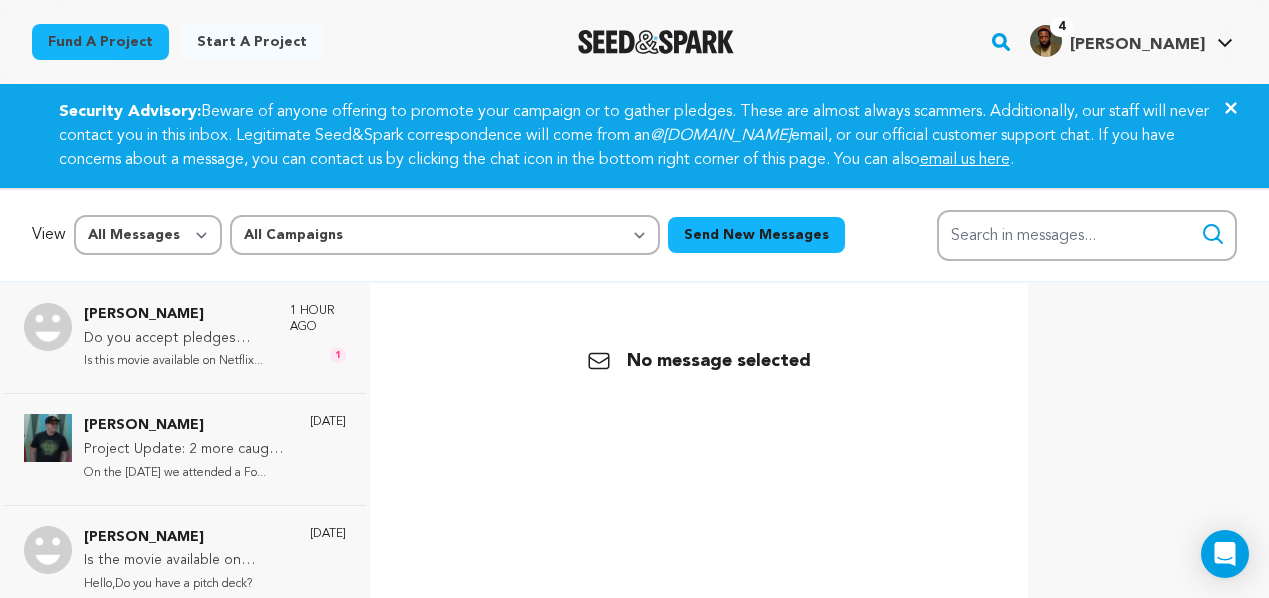 click on "No message selected" at bounding box center (699, 361) 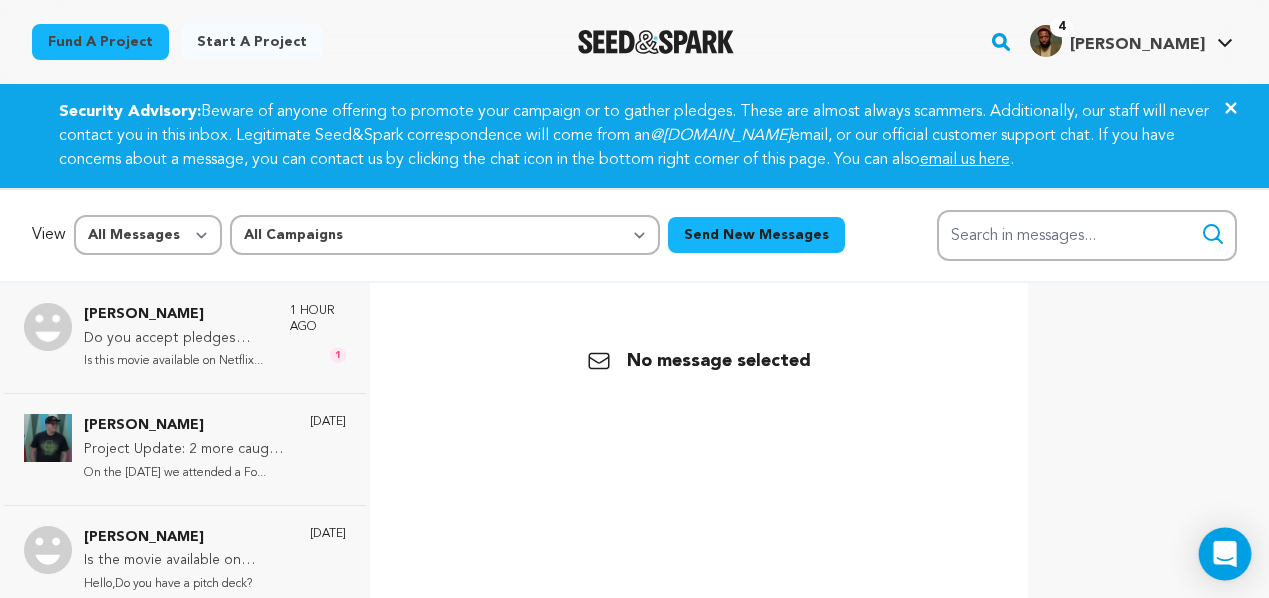 click at bounding box center (1225, 554) 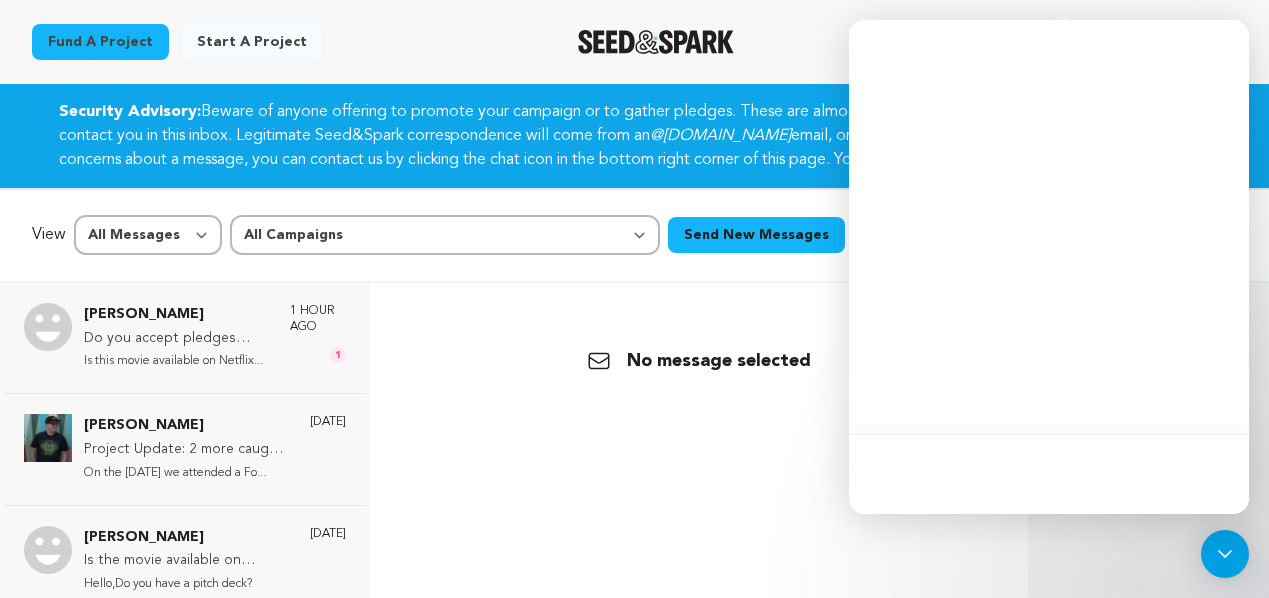 click at bounding box center (1049, 474) 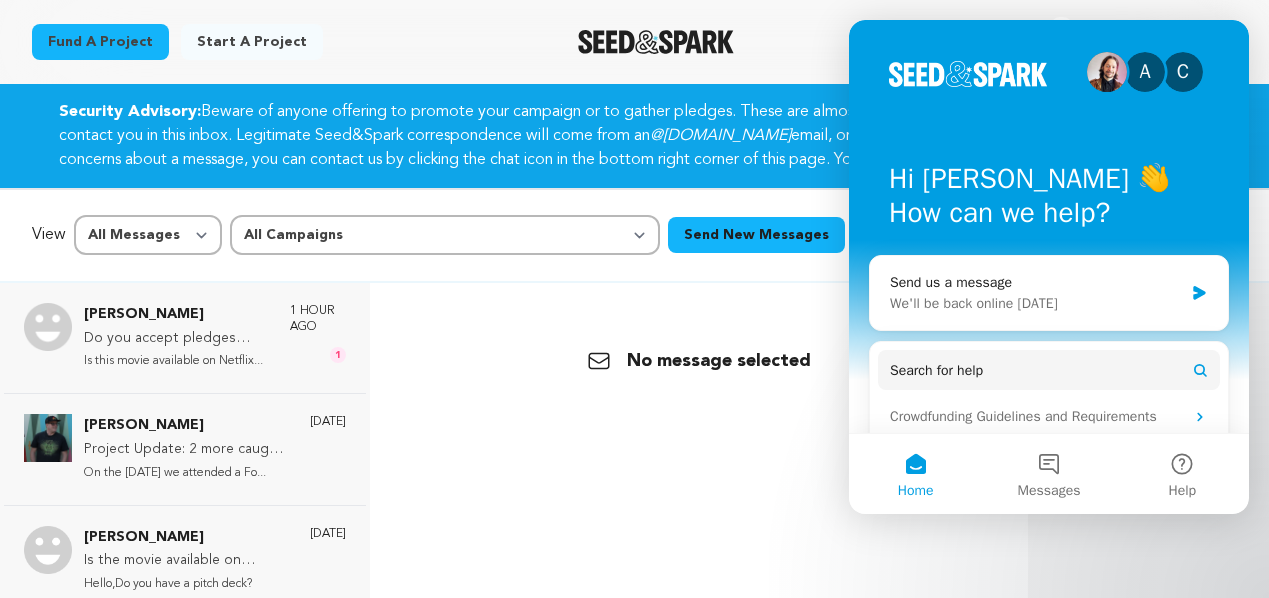 scroll, scrollTop: 0, scrollLeft: 0, axis: both 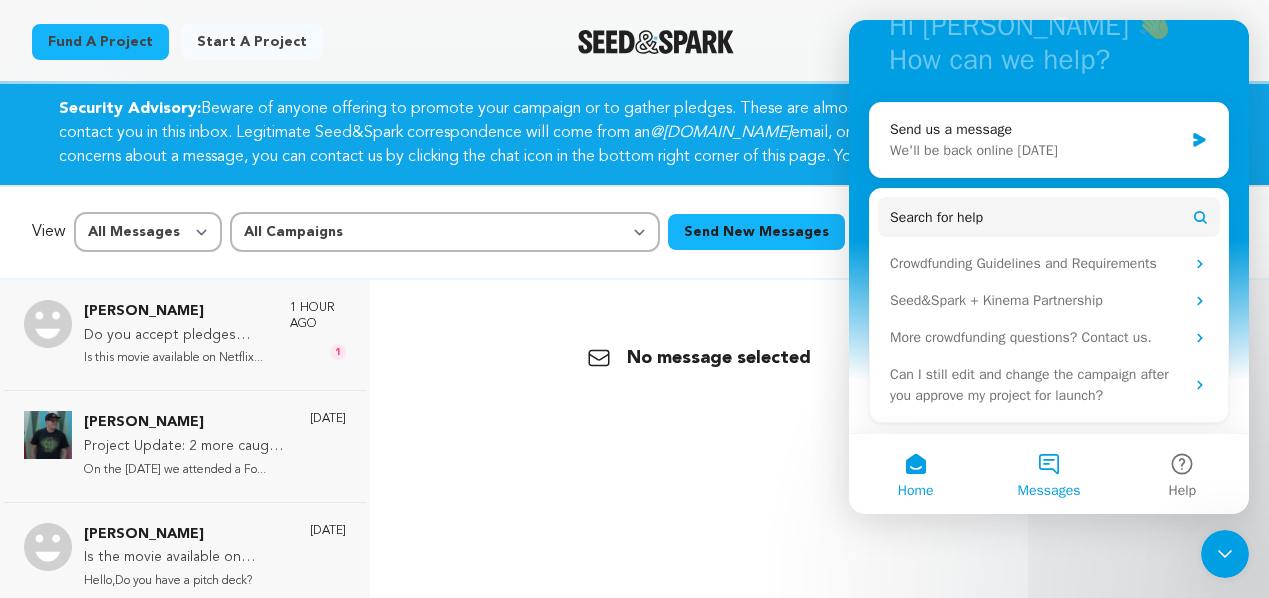click on "Messages" at bounding box center [1048, 474] 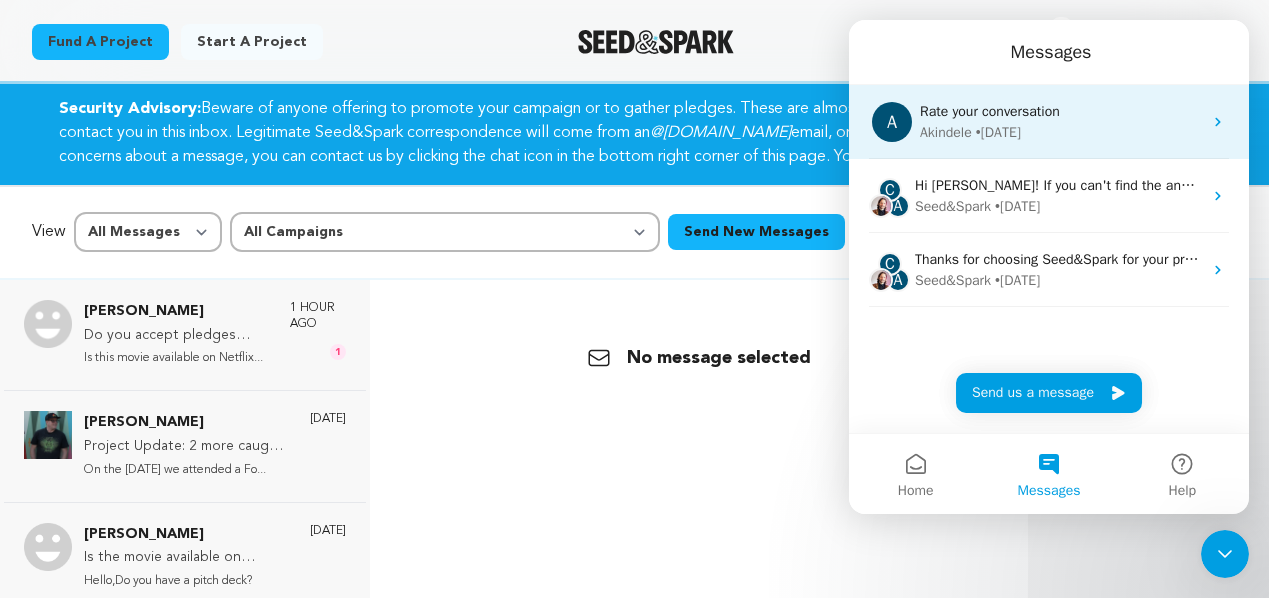 click on "•  [DATE]" at bounding box center [998, 132] 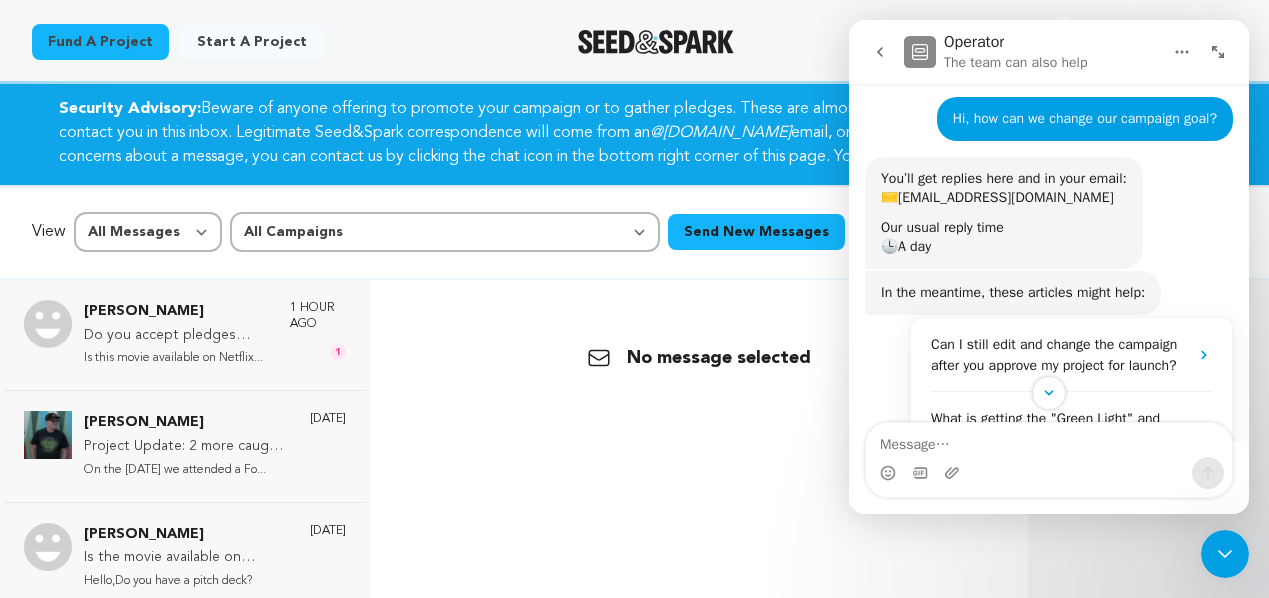 scroll, scrollTop: 0, scrollLeft: 0, axis: both 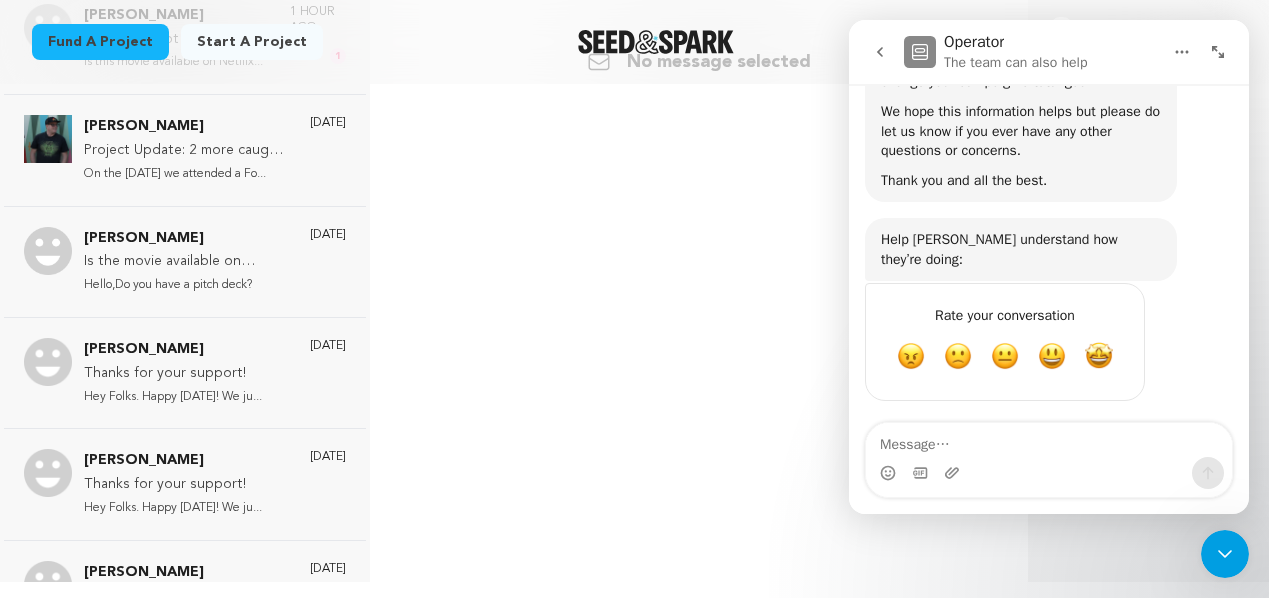 click at bounding box center (1049, 440) 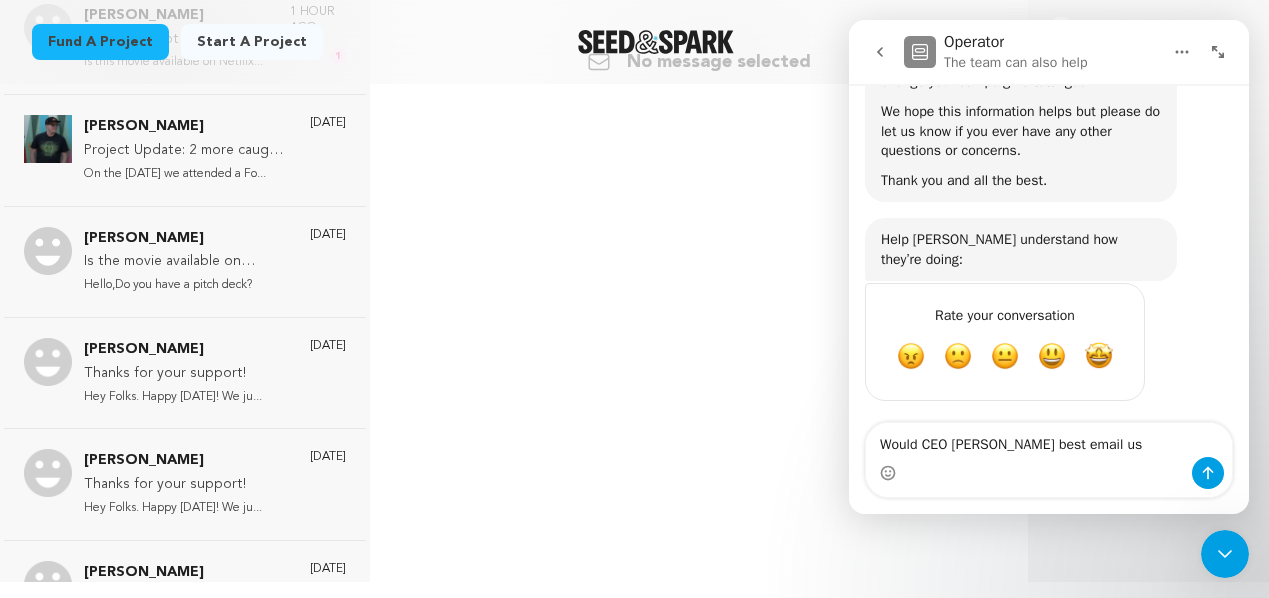 type on "Would CEO [PERSON_NAME] best email us?" 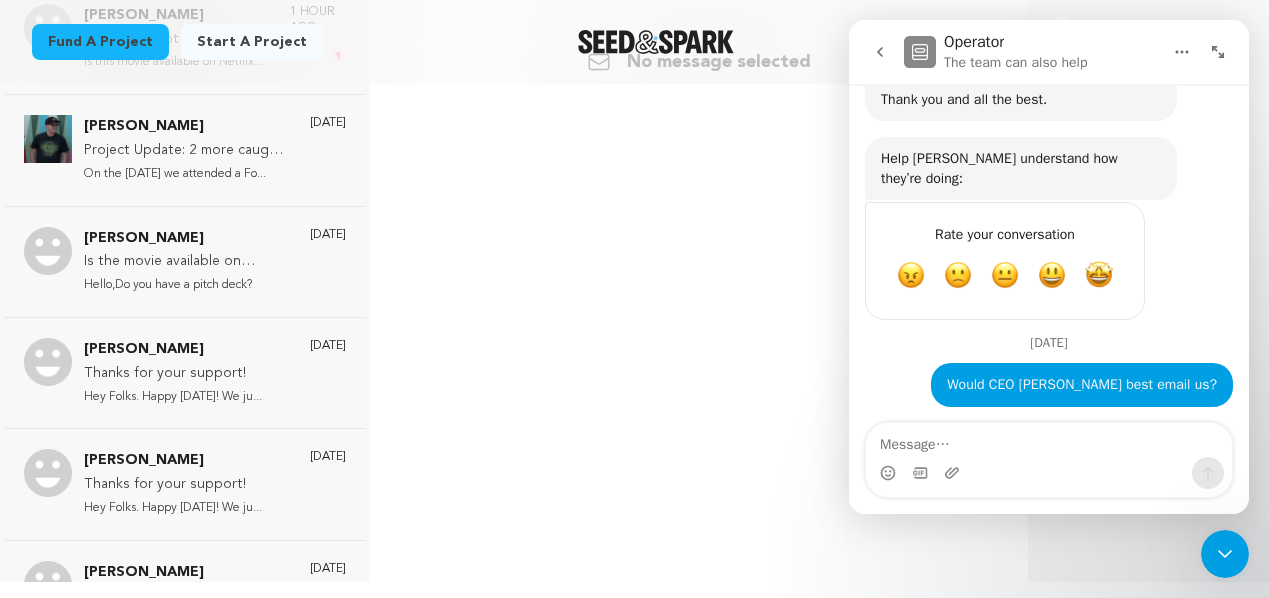 scroll, scrollTop: 879, scrollLeft: 0, axis: vertical 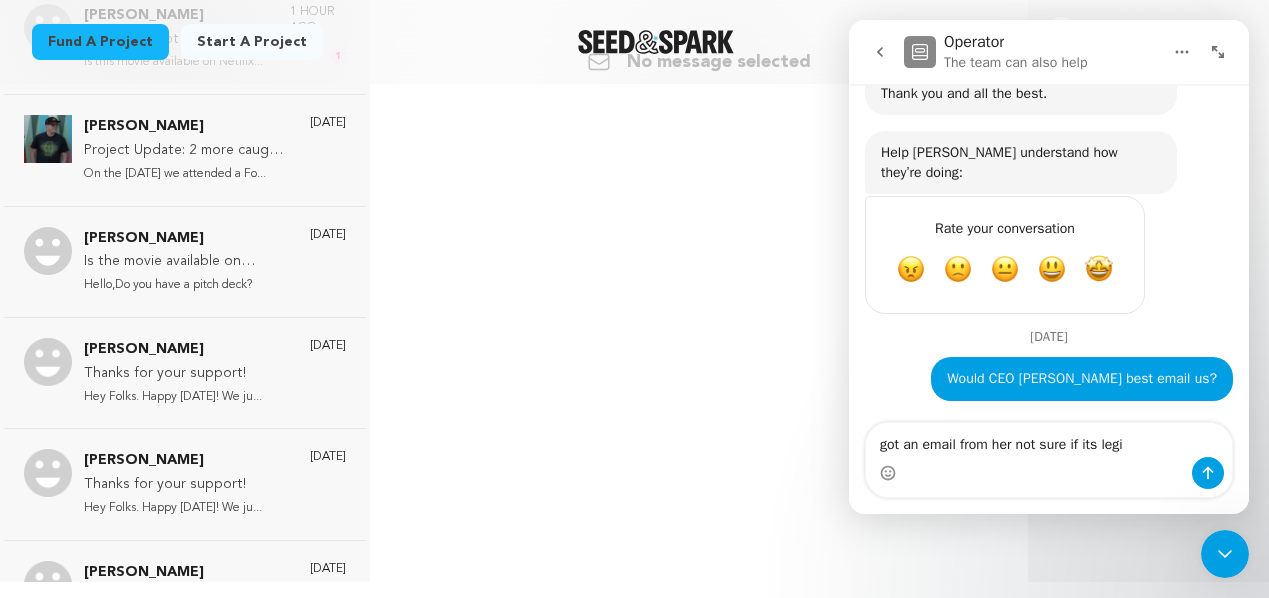 type on "got an email from her not sure if its legit" 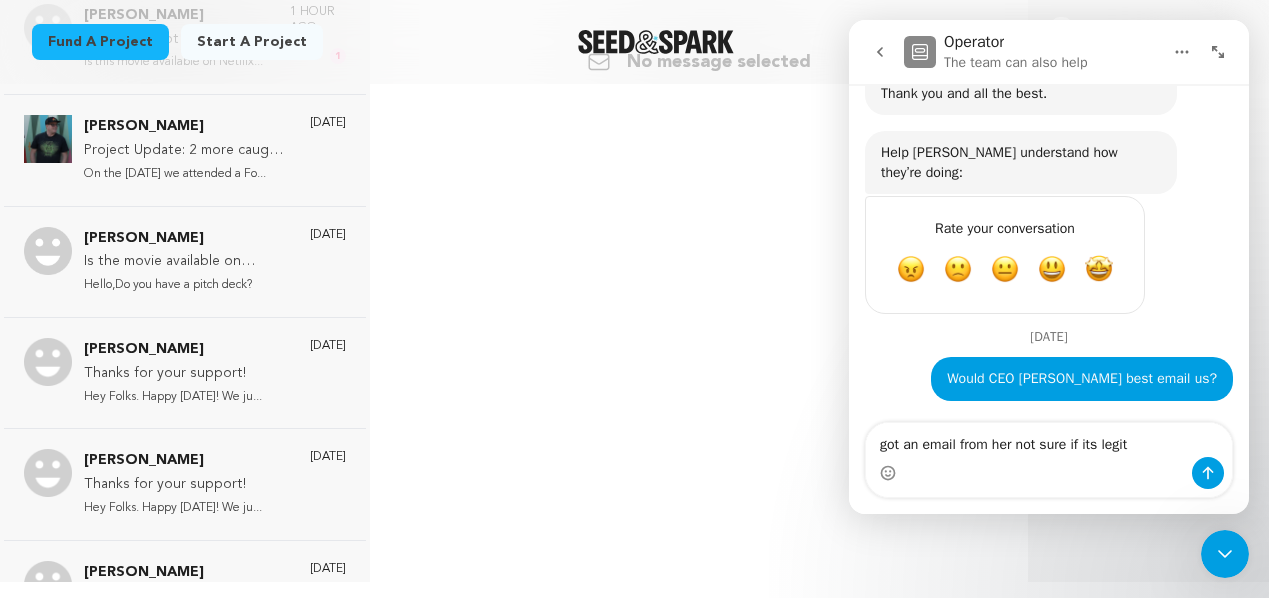 type 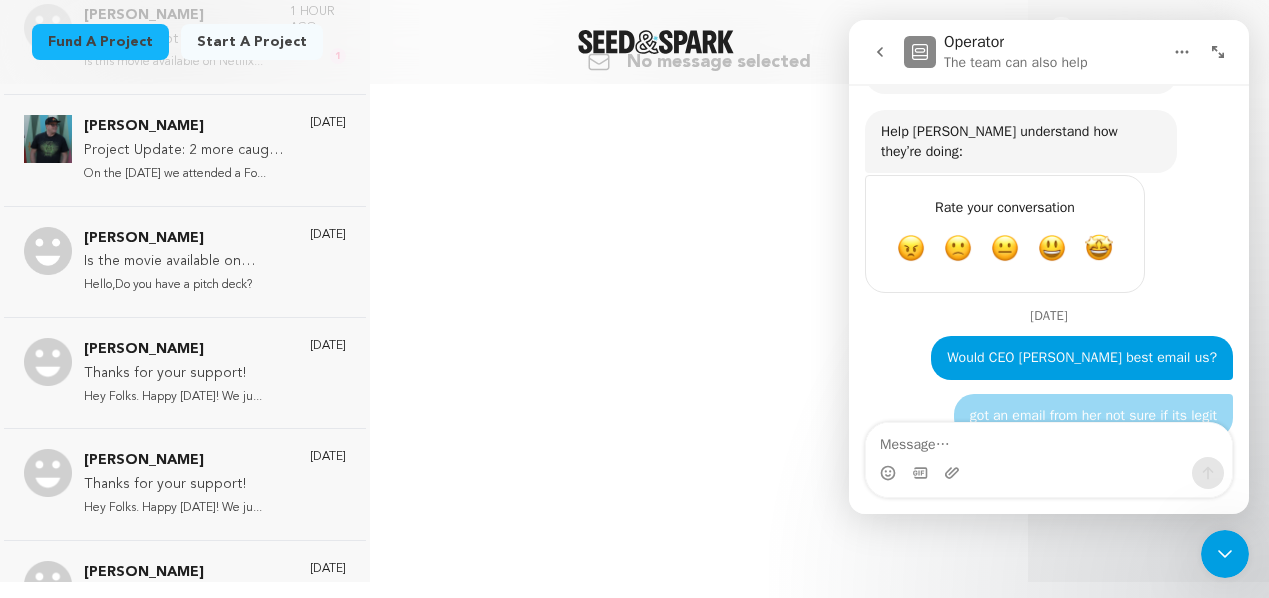 scroll, scrollTop: 924, scrollLeft: 0, axis: vertical 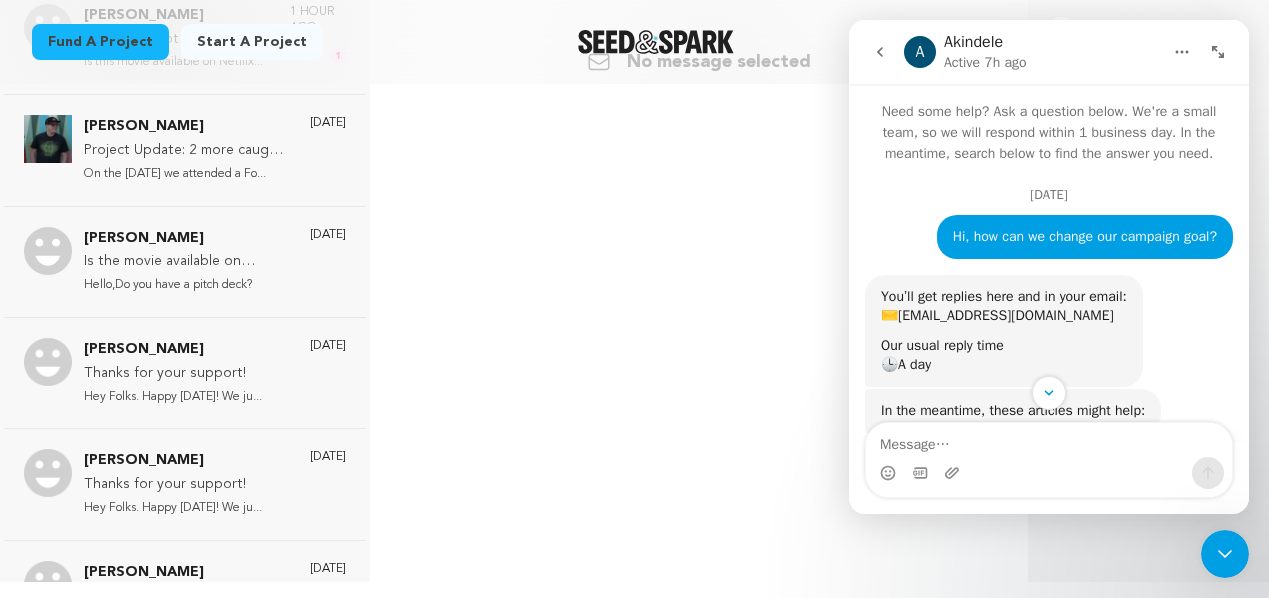 click at bounding box center (880, 52) 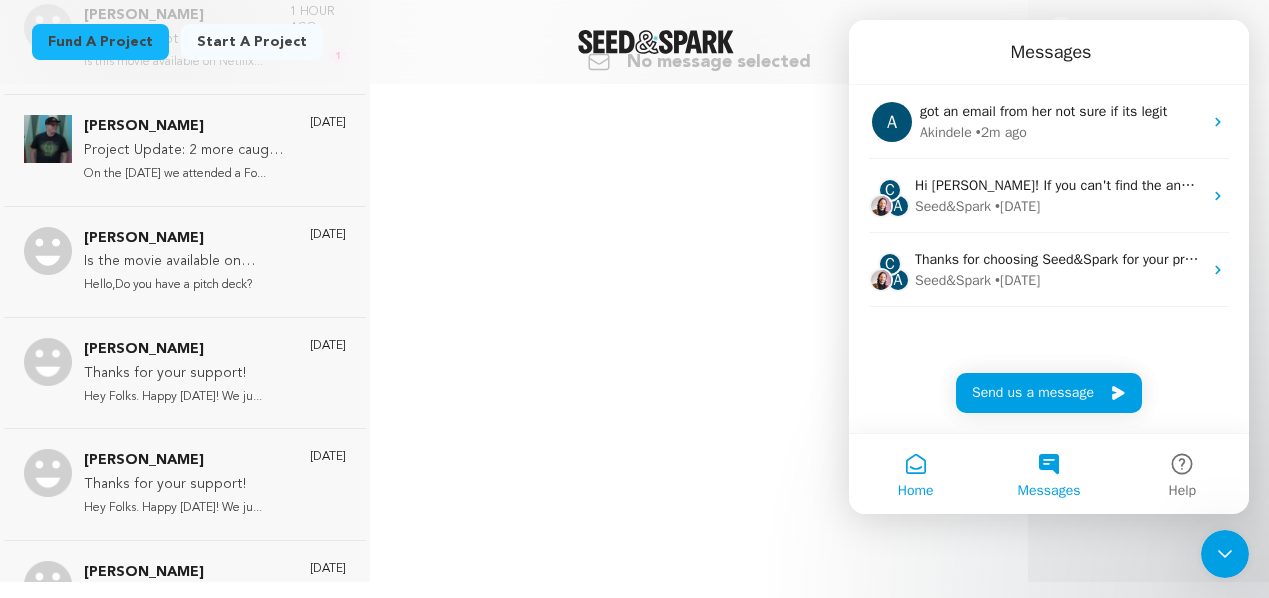 click on "Home" at bounding box center (915, 474) 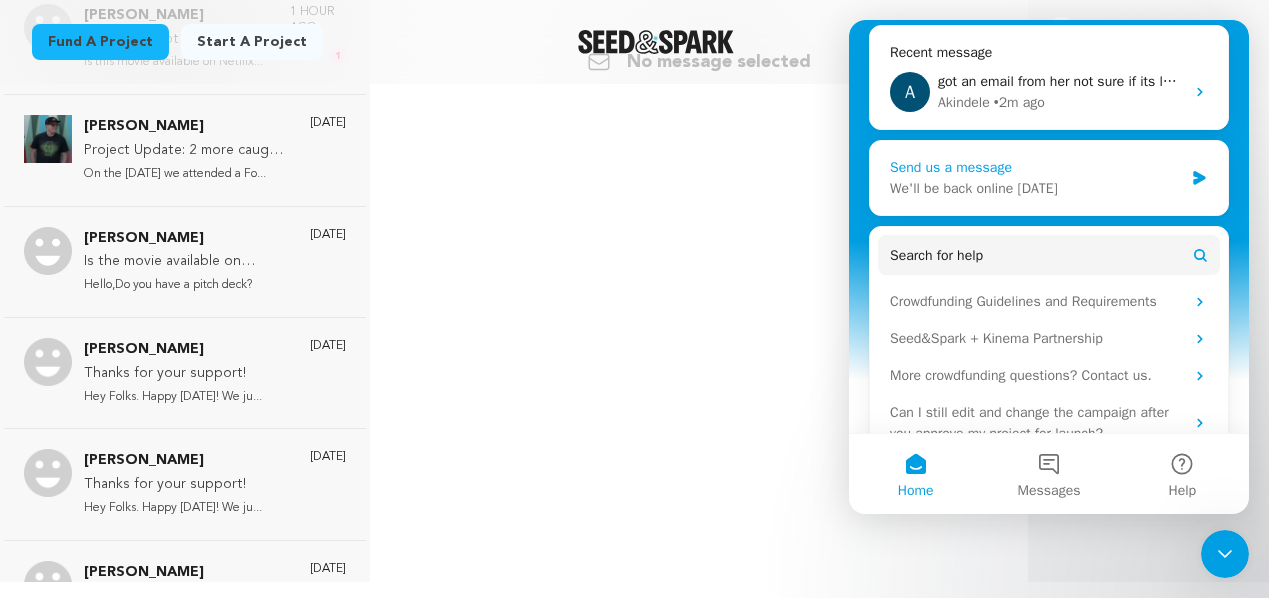 scroll, scrollTop: 268, scrollLeft: 0, axis: vertical 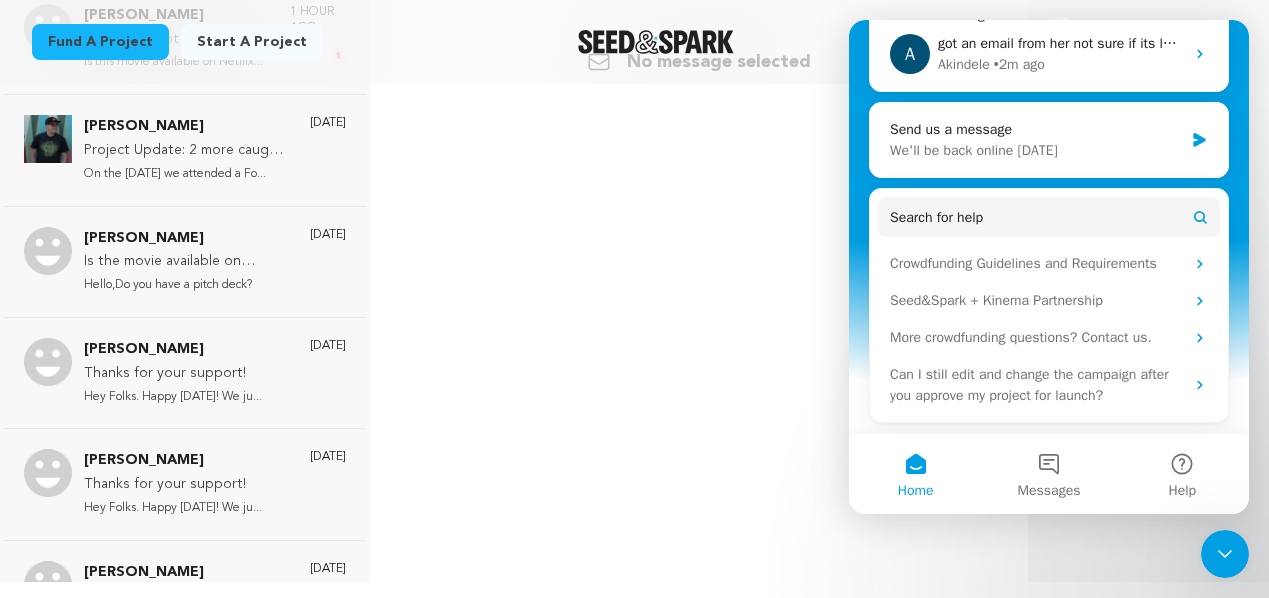 click on "Back
No message selected" at bounding box center (699, 283) 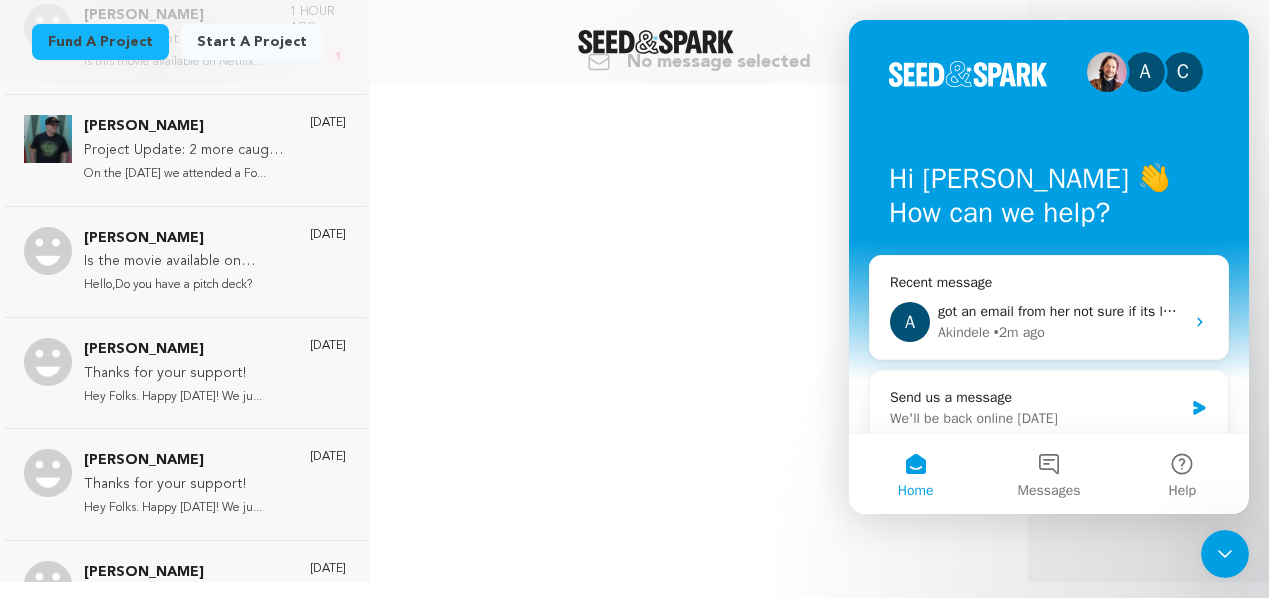 click on "C" at bounding box center (1183, 72) 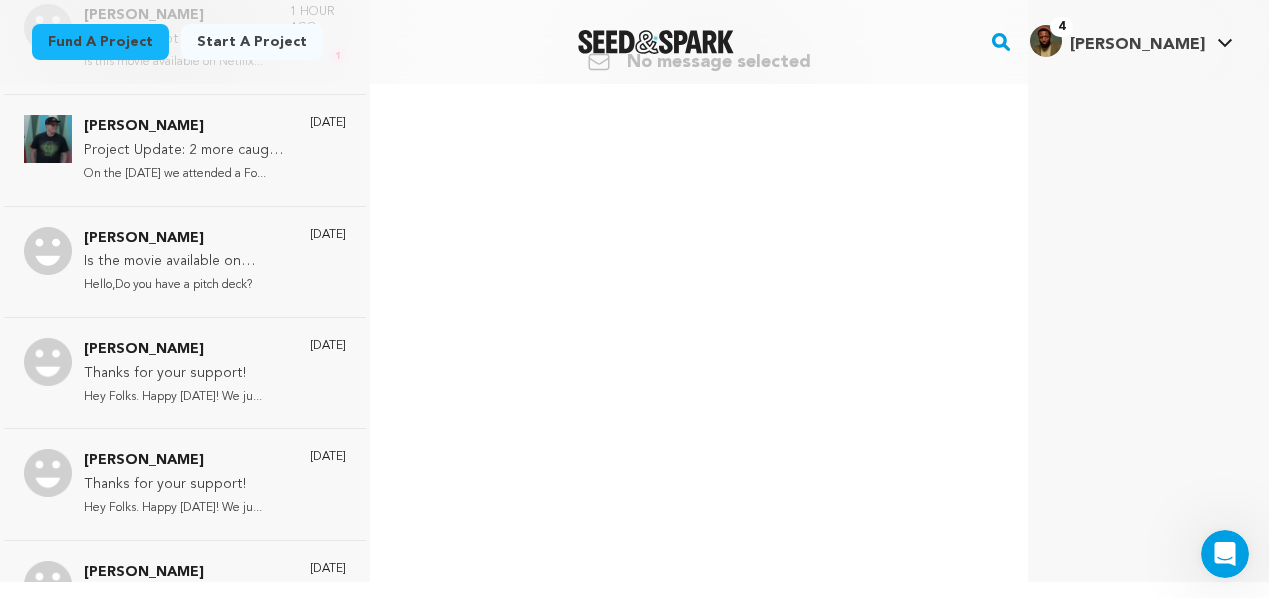 scroll, scrollTop: 0, scrollLeft: 0, axis: both 